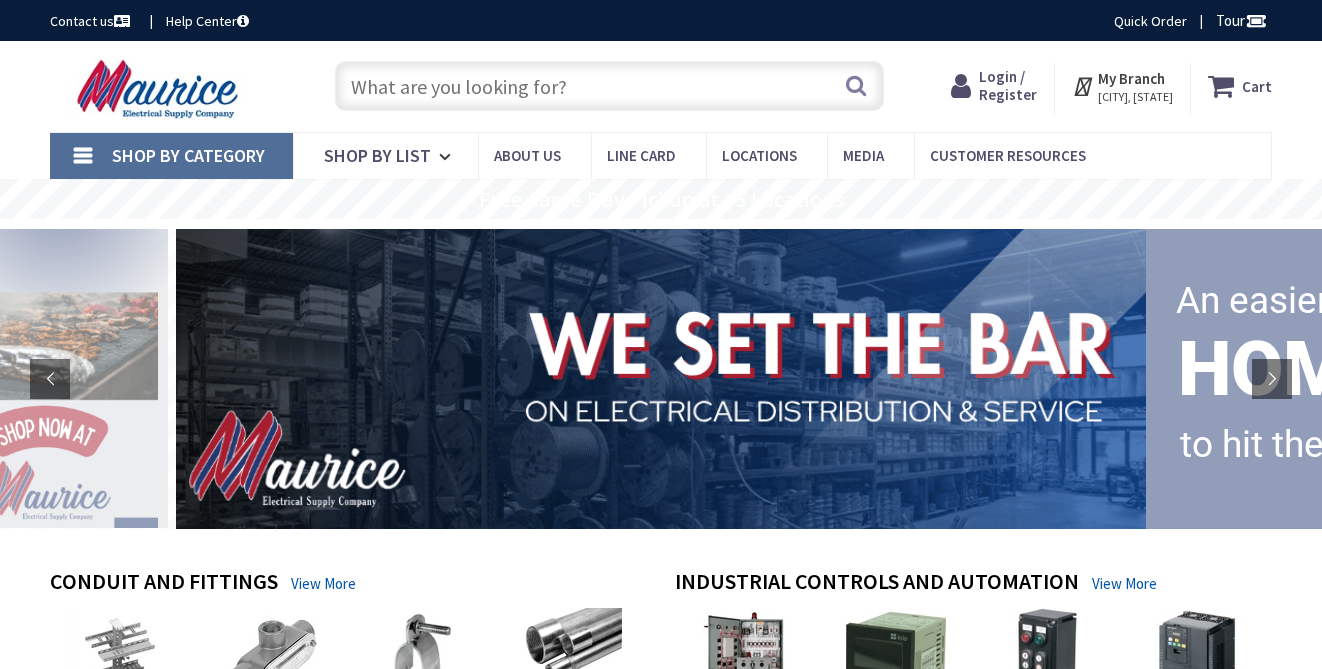 scroll, scrollTop: 0, scrollLeft: 0, axis: both 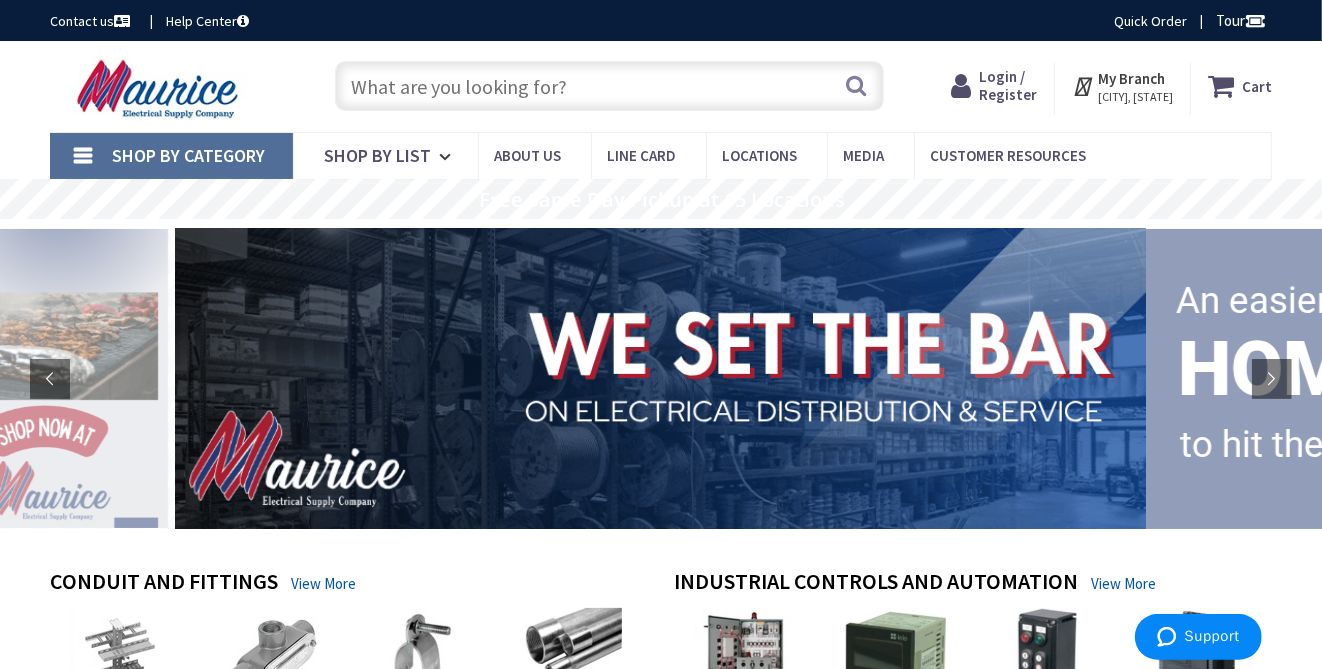 paste on "LEG CMK10 CORDMATE CORD COVER KIT" 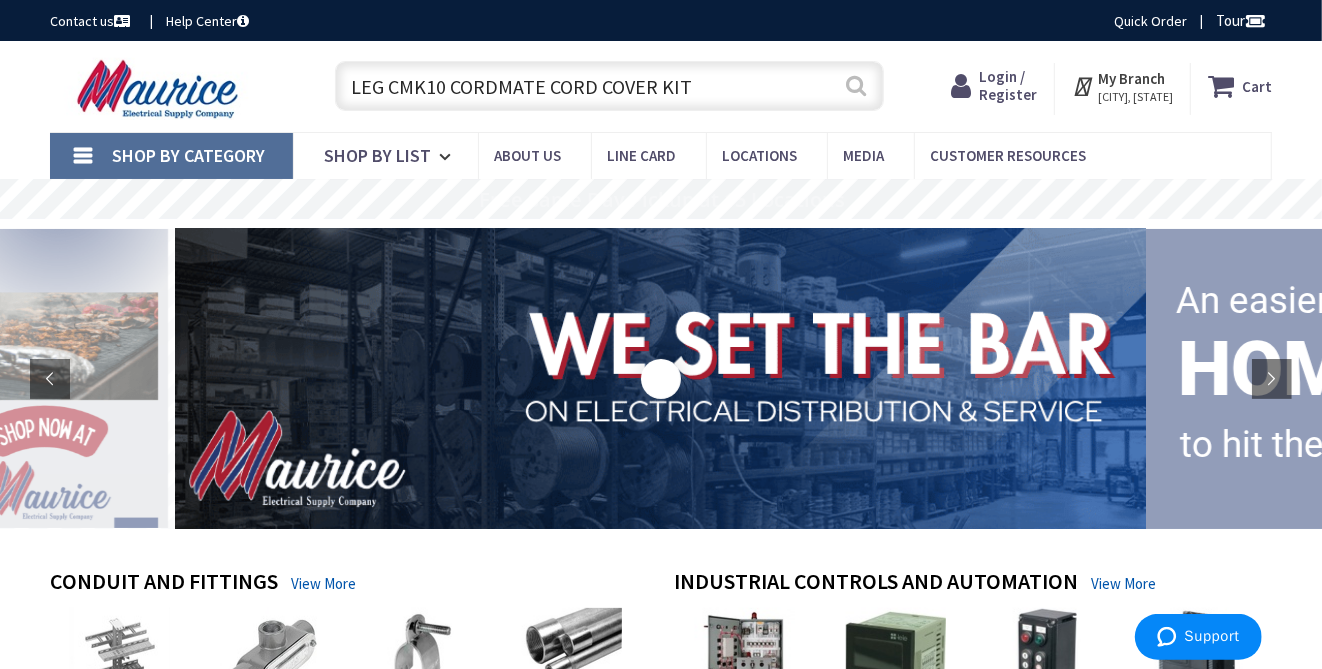 type on "LEG CMK10 CORDMATE CORD COVER KIT" 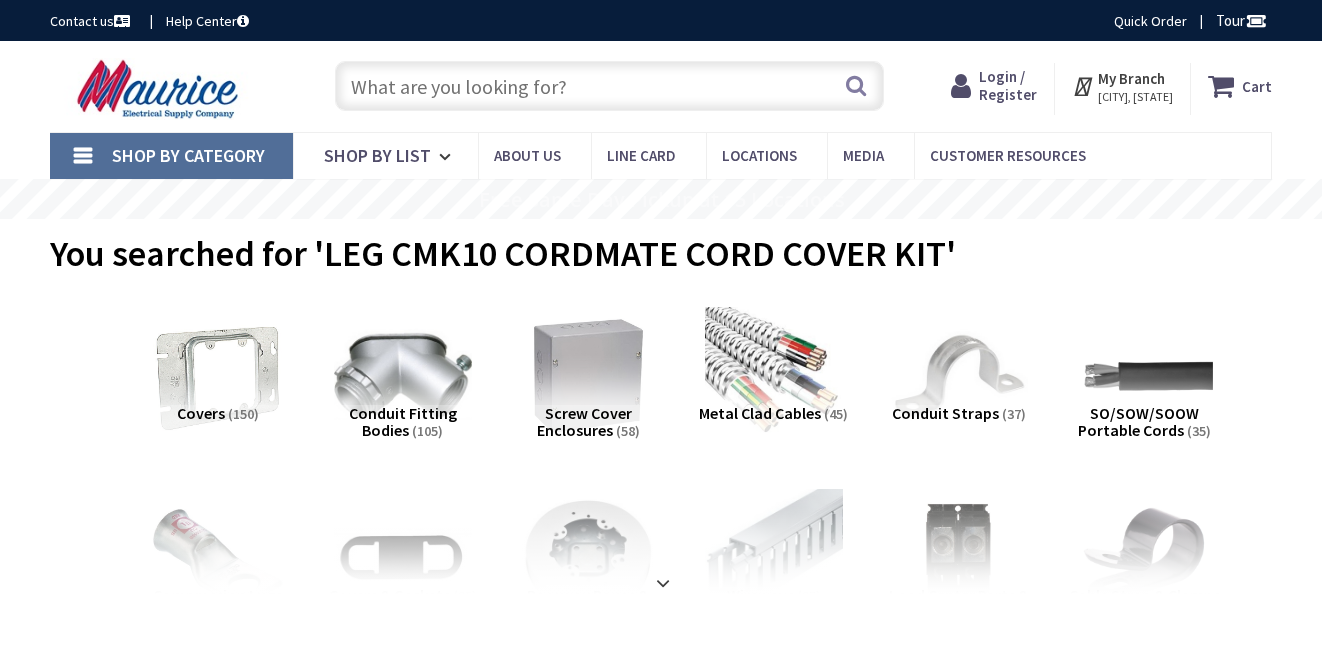 scroll, scrollTop: 0, scrollLeft: 0, axis: both 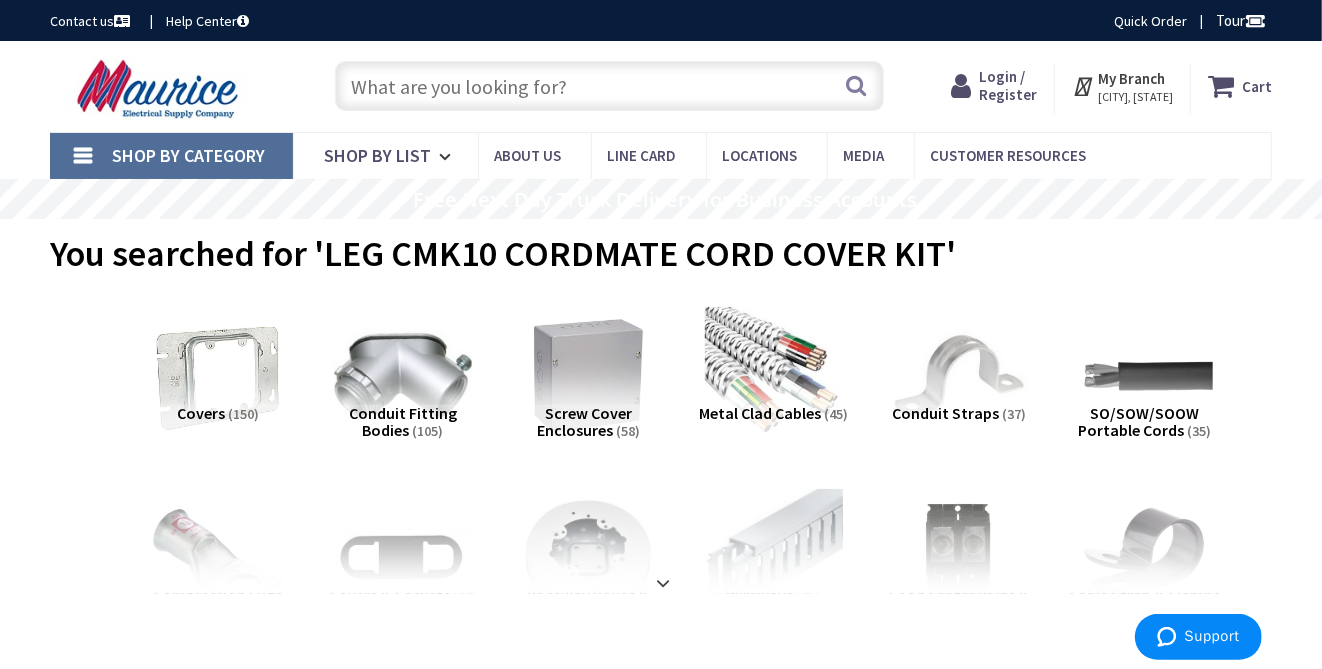 click at bounding box center [965, 86] 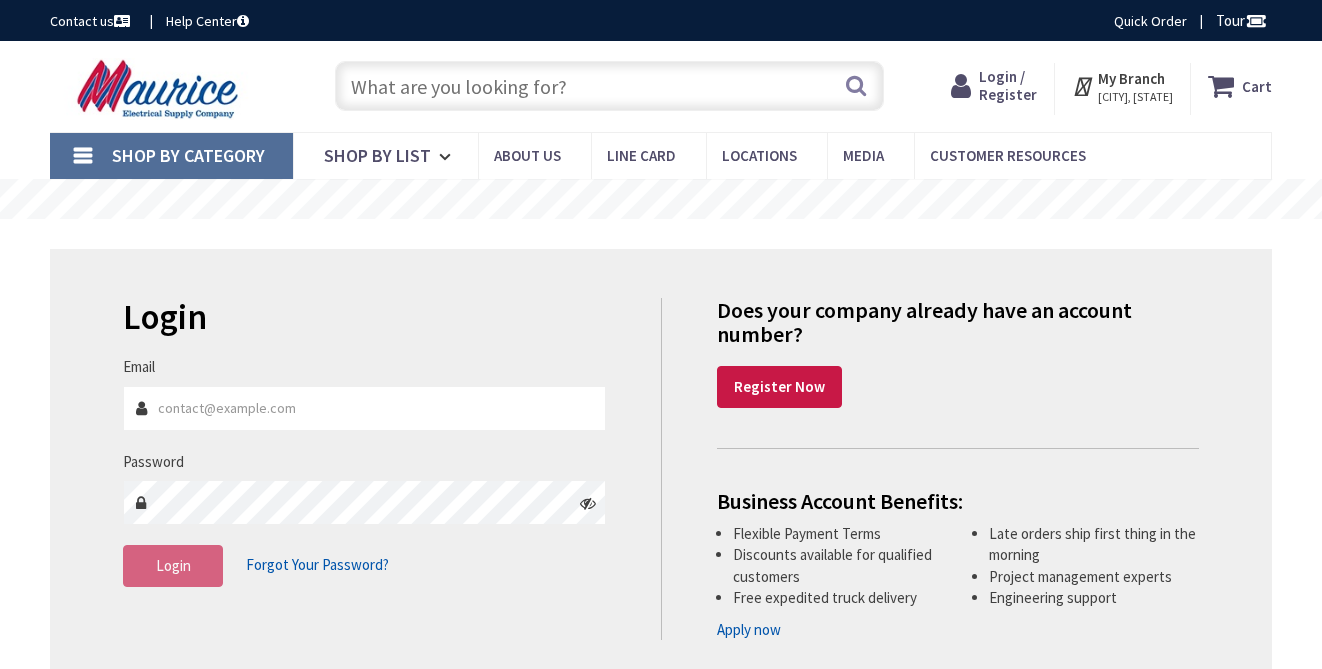 scroll, scrollTop: 0, scrollLeft: 0, axis: both 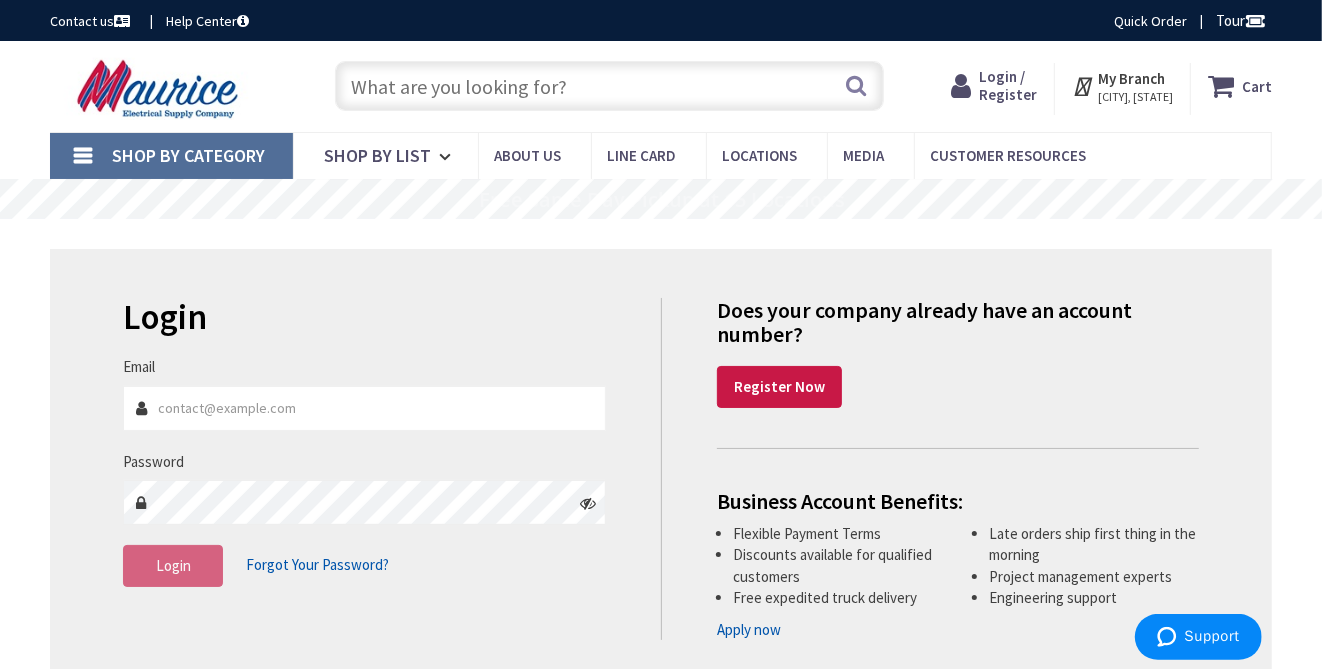 click on "Email" at bounding box center [364, 408] 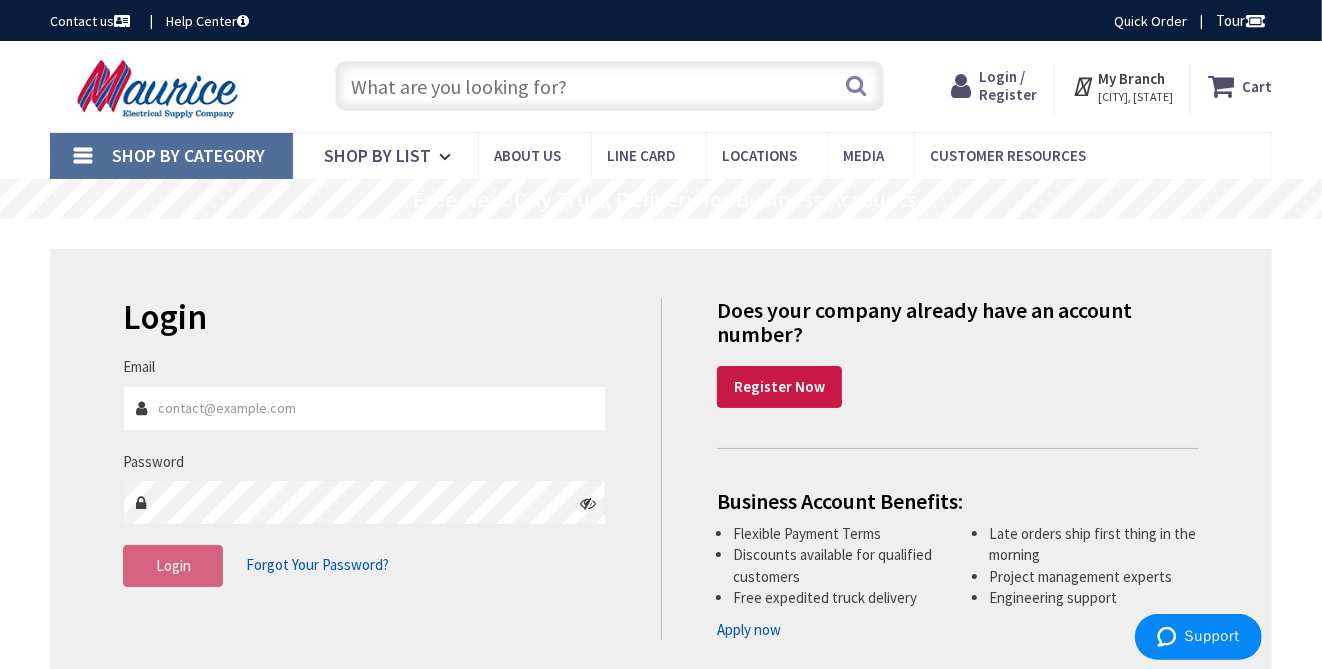 type on "[EMAIL]" 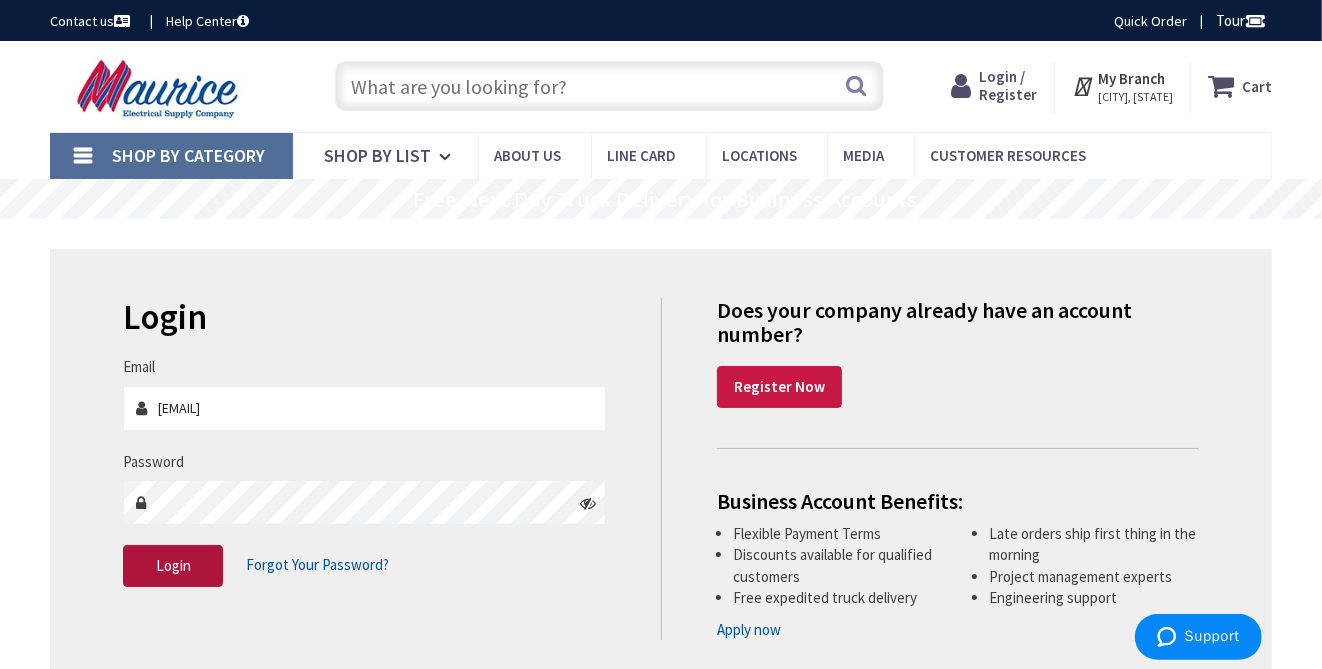 click on "Login" at bounding box center (173, 565) 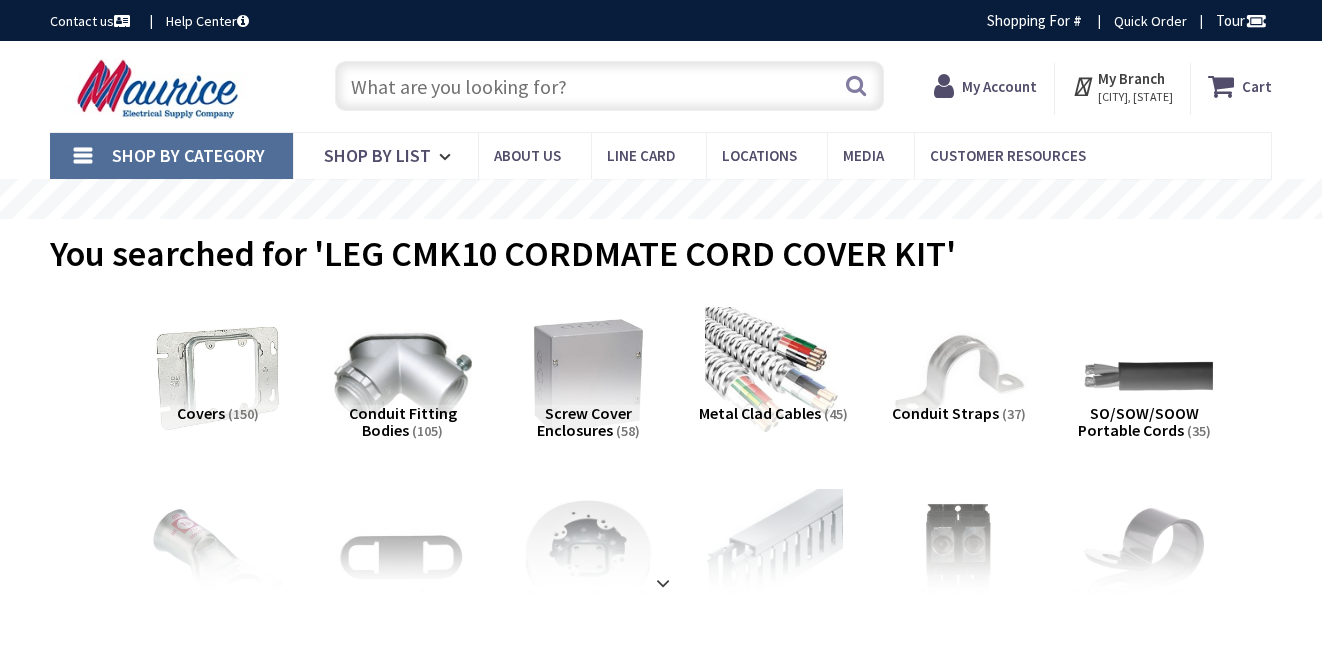 scroll, scrollTop: 0, scrollLeft: 0, axis: both 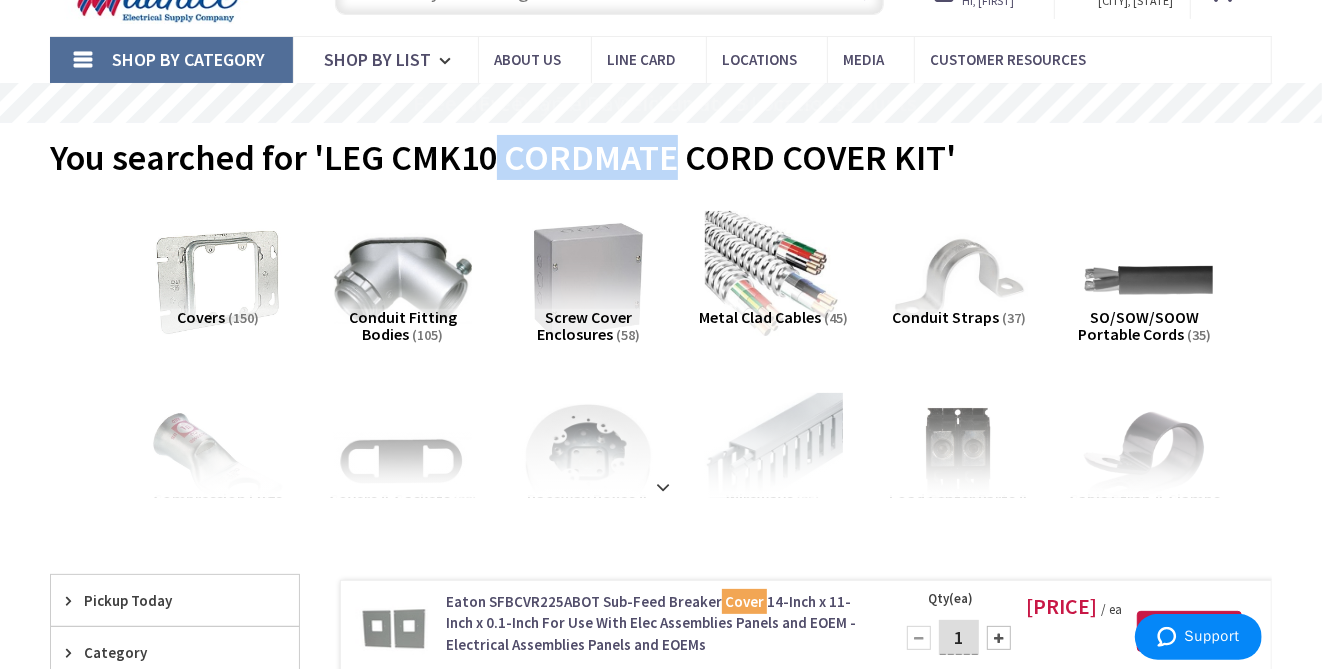 drag, startPoint x: 496, startPoint y: 153, endPoint x: 666, endPoint y: 171, distance: 170.95029 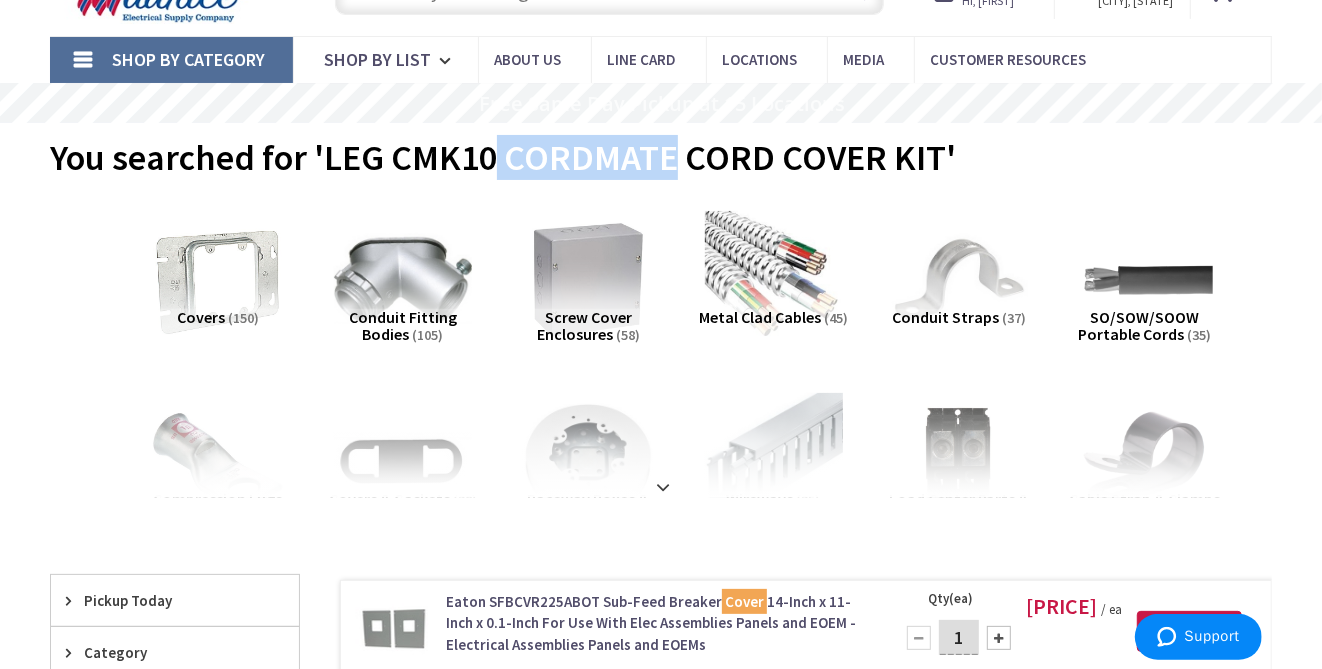 drag, startPoint x: 667, startPoint y: 171, endPoint x: 632, endPoint y: 164, distance: 35.69314 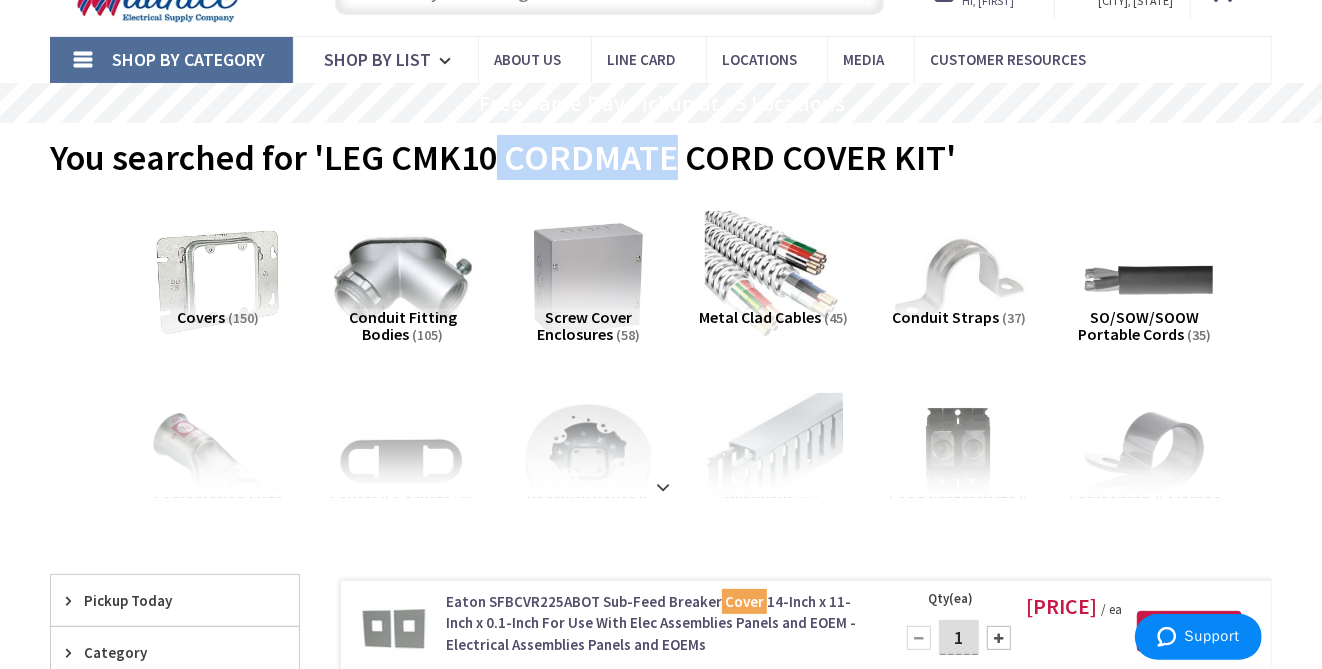 copy on "CORDMATE" 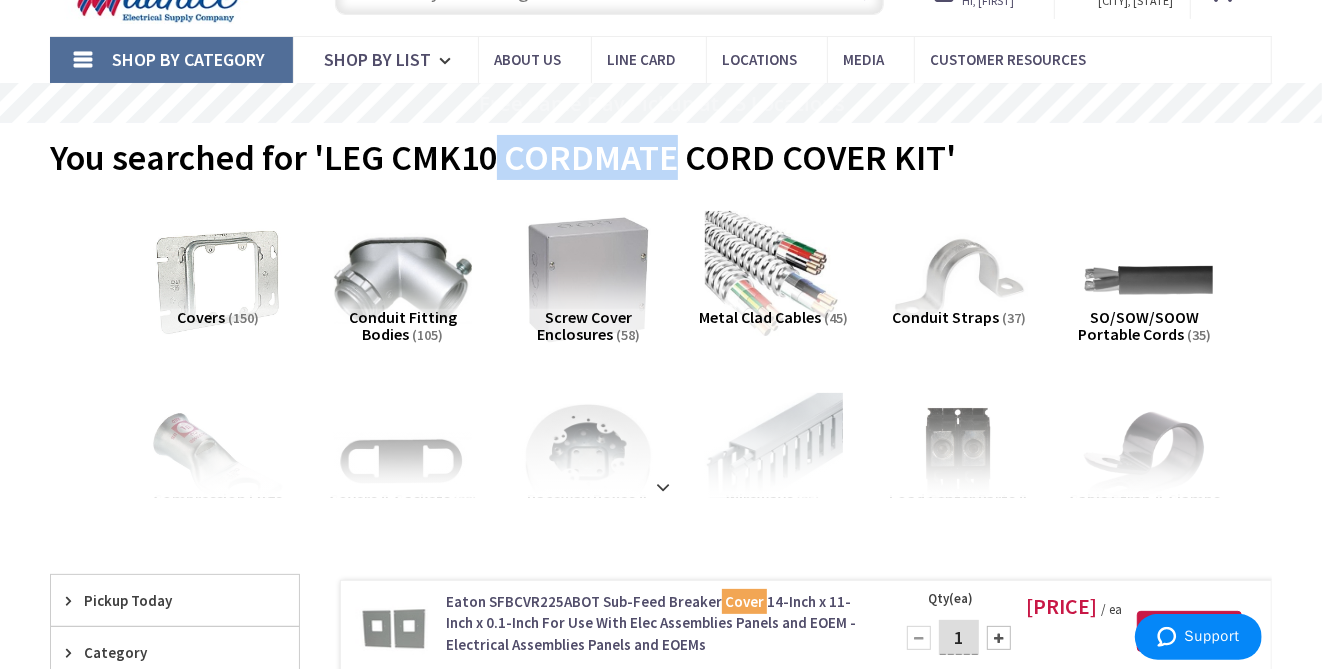 scroll, scrollTop: 0, scrollLeft: 0, axis: both 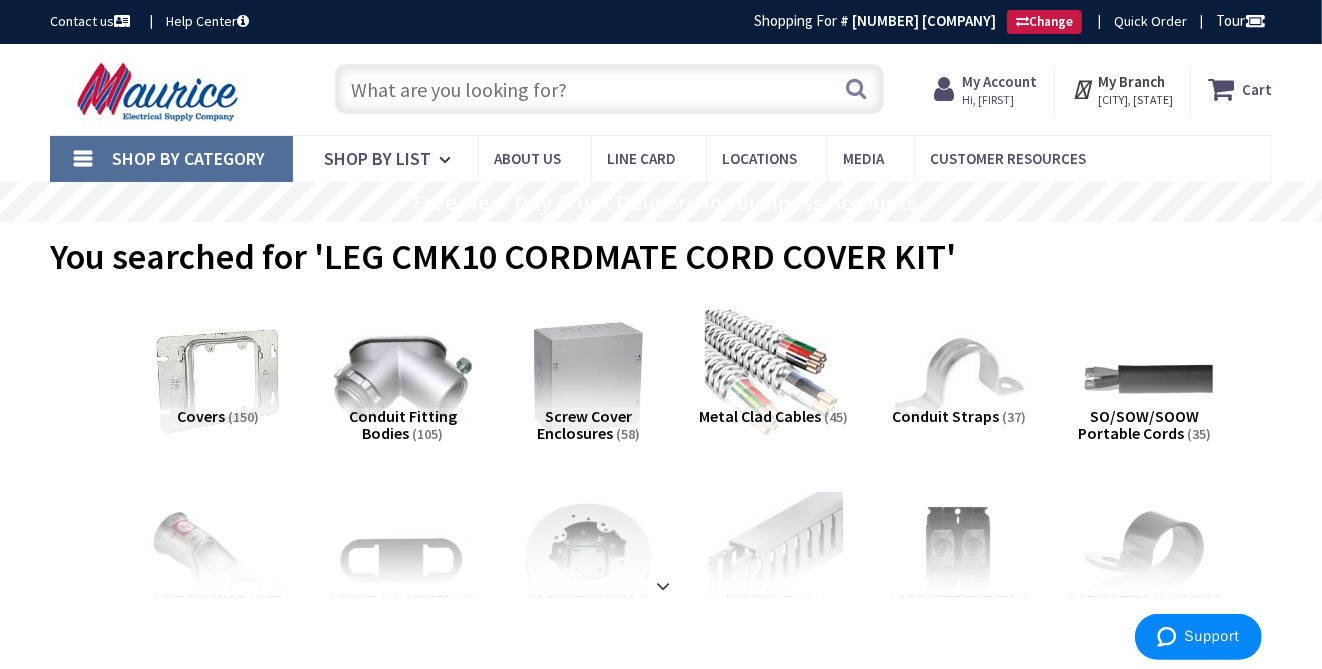 paste on "CORDMATE" 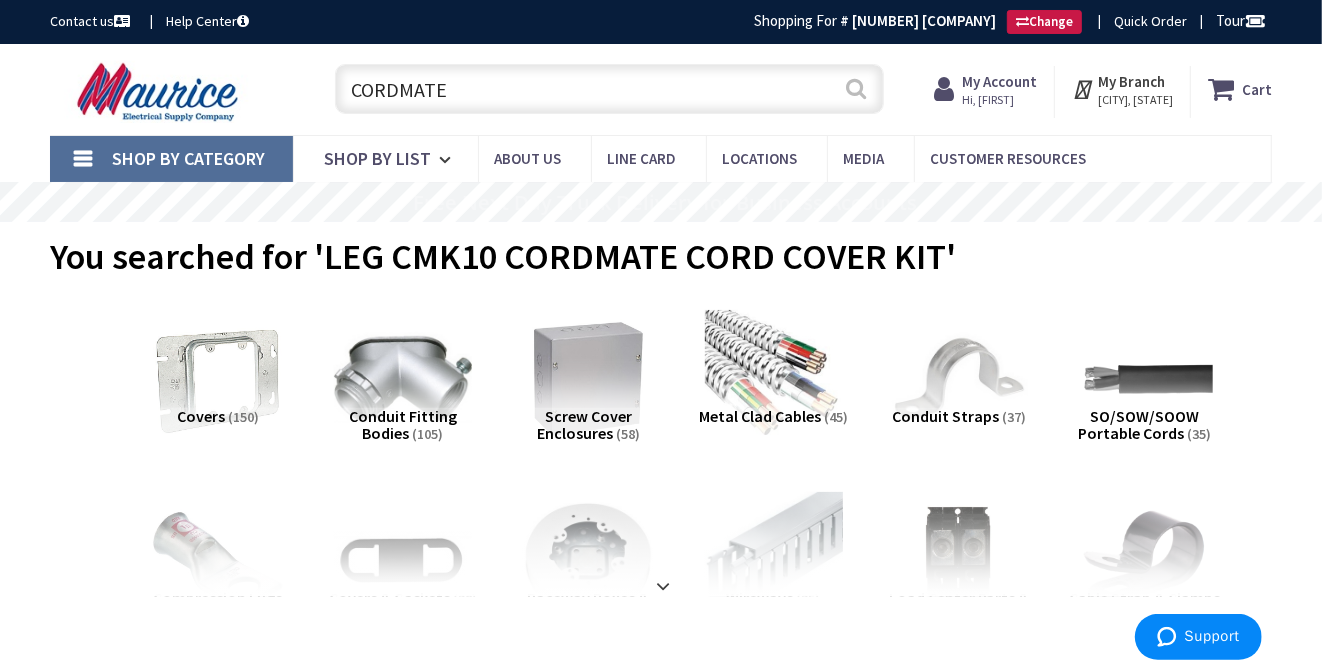 type on "CORDMATE" 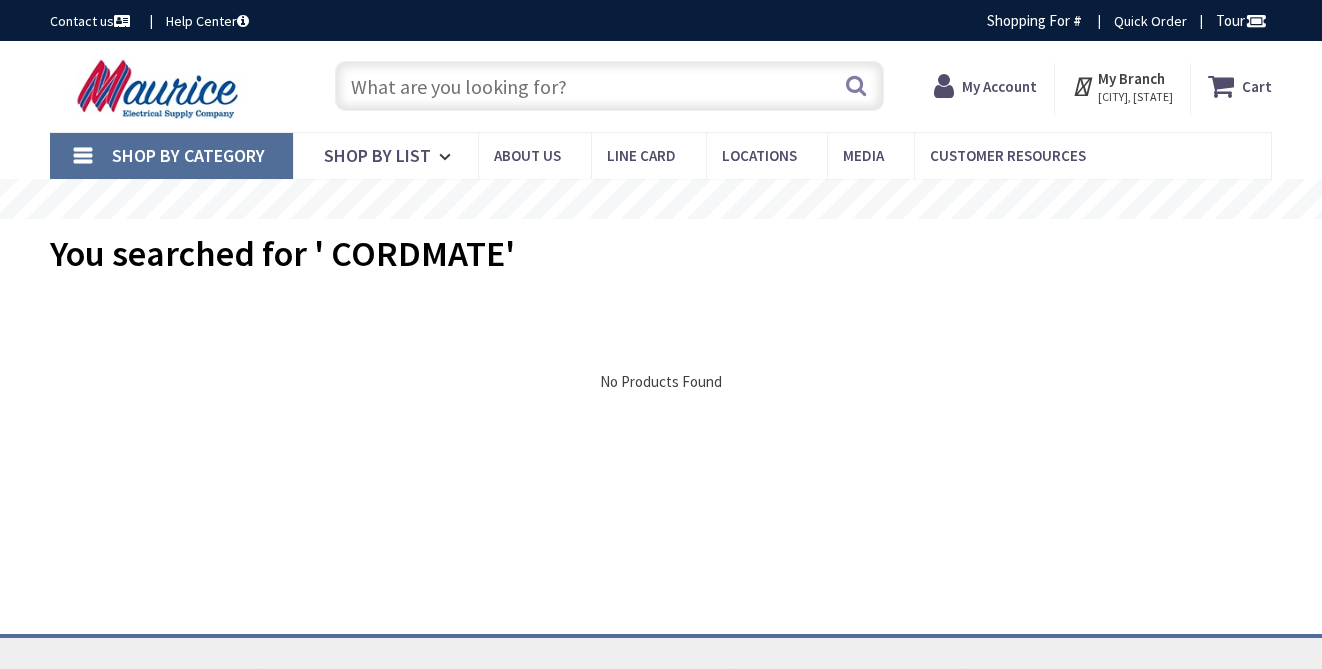 scroll, scrollTop: 0, scrollLeft: 0, axis: both 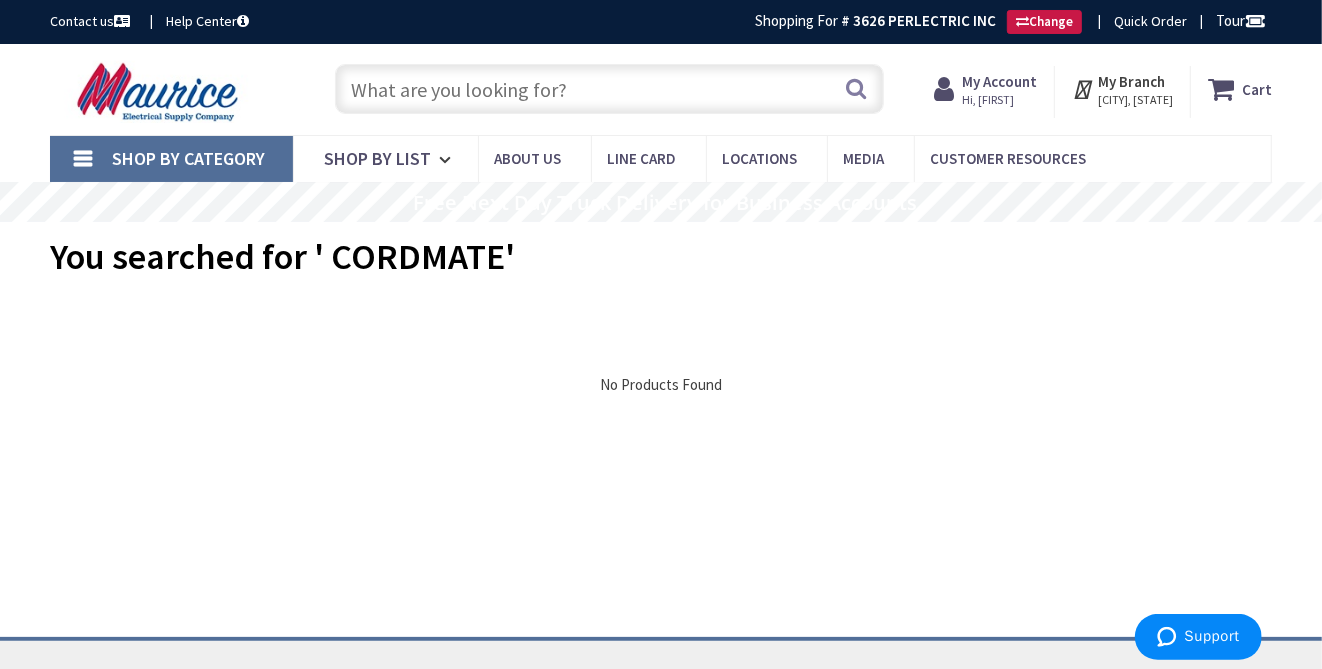 type on "👴" 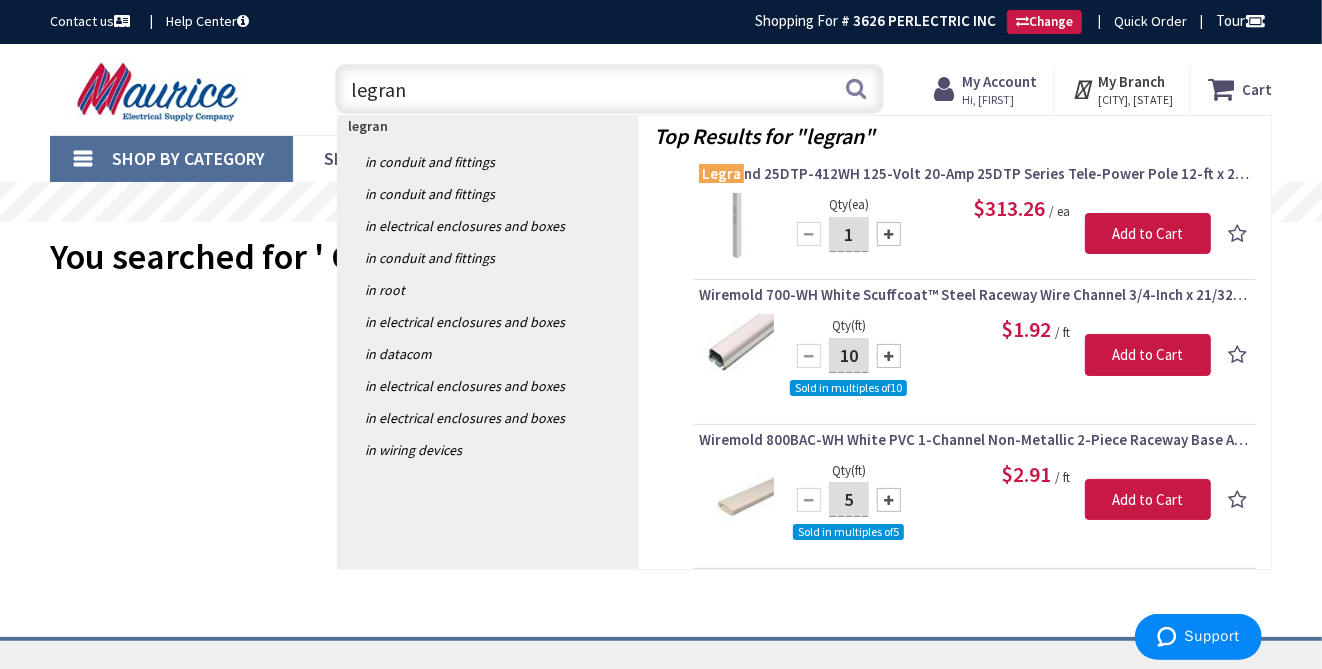 type on "legrand" 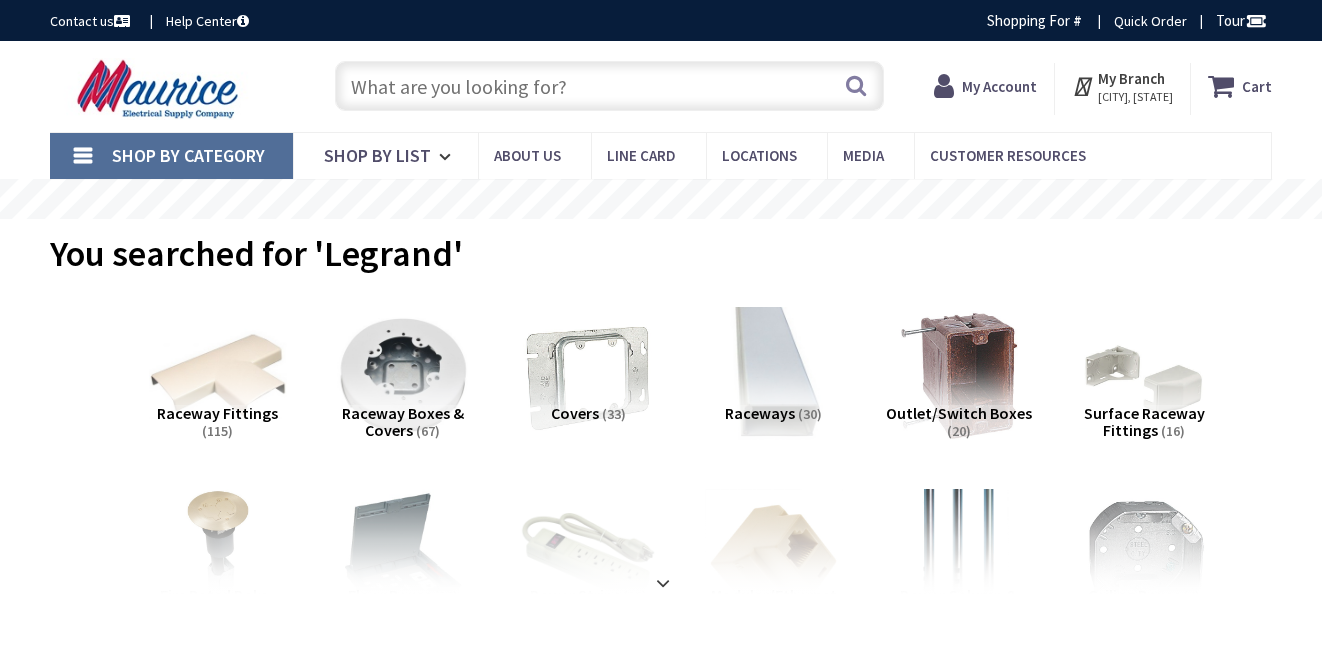 scroll, scrollTop: 0, scrollLeft: 0, axis: both 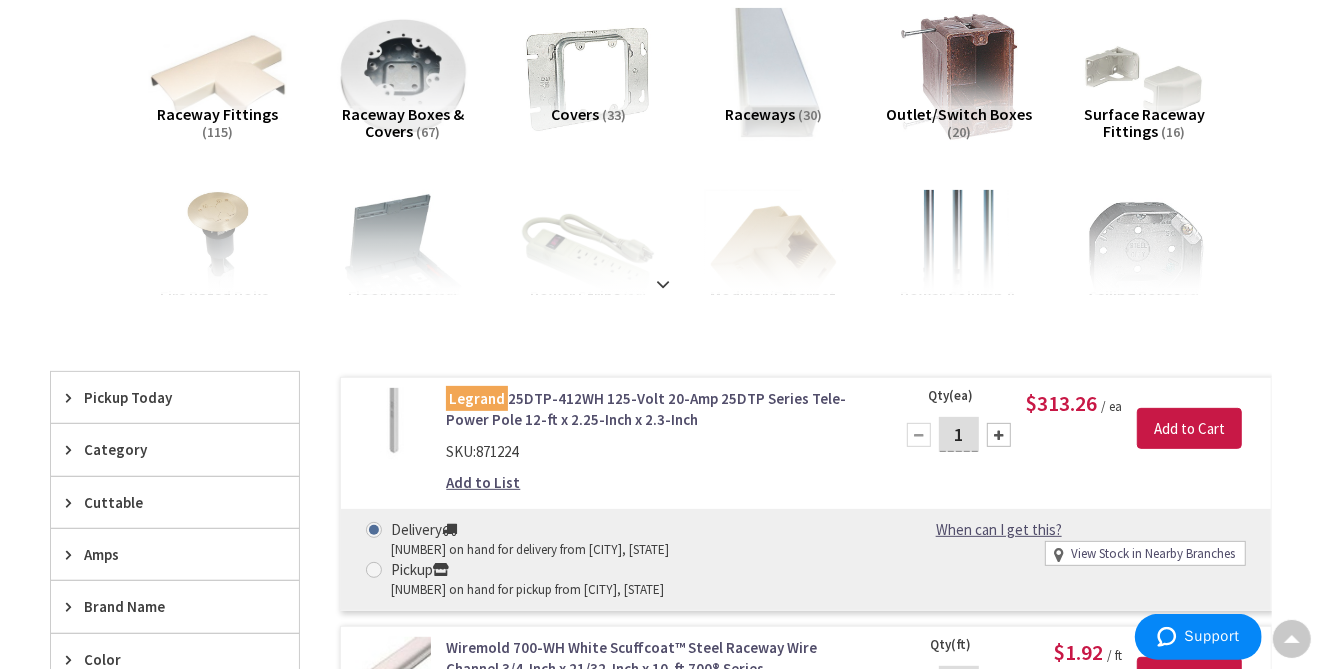click on "Raceways" at bounding box center [760, 114] 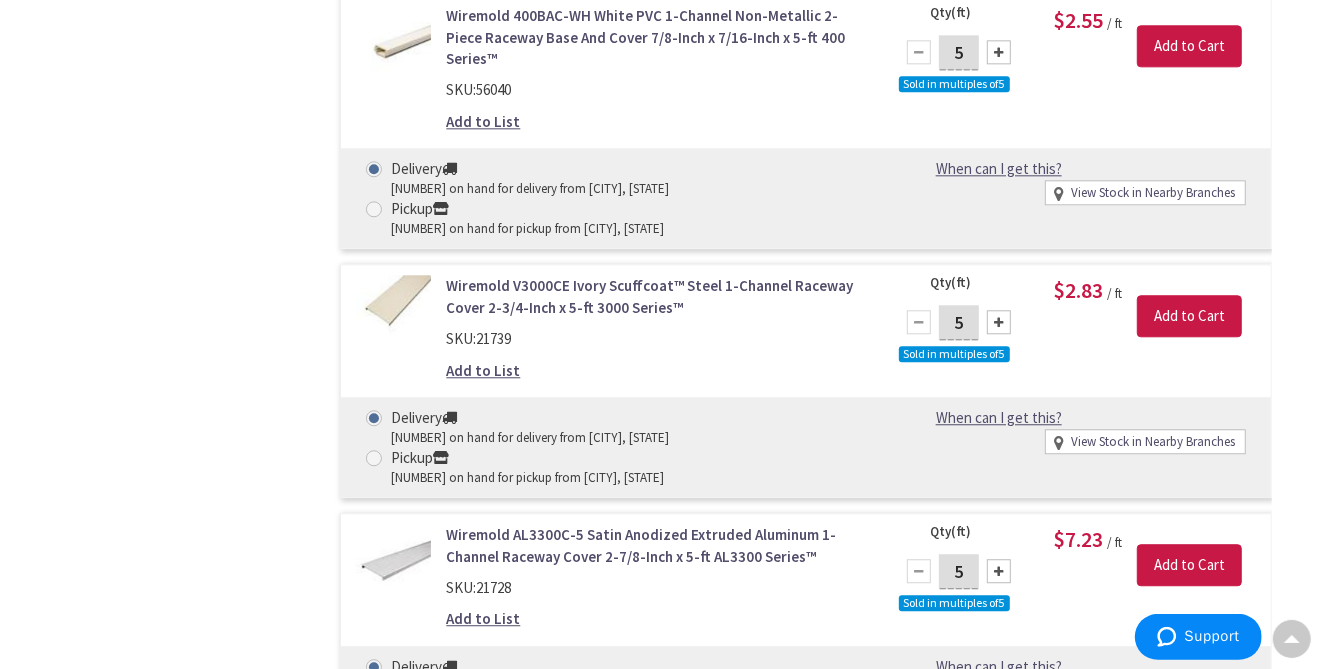 scroll, scrollTop: 3133, scrollLeft: 0, axis: vertical 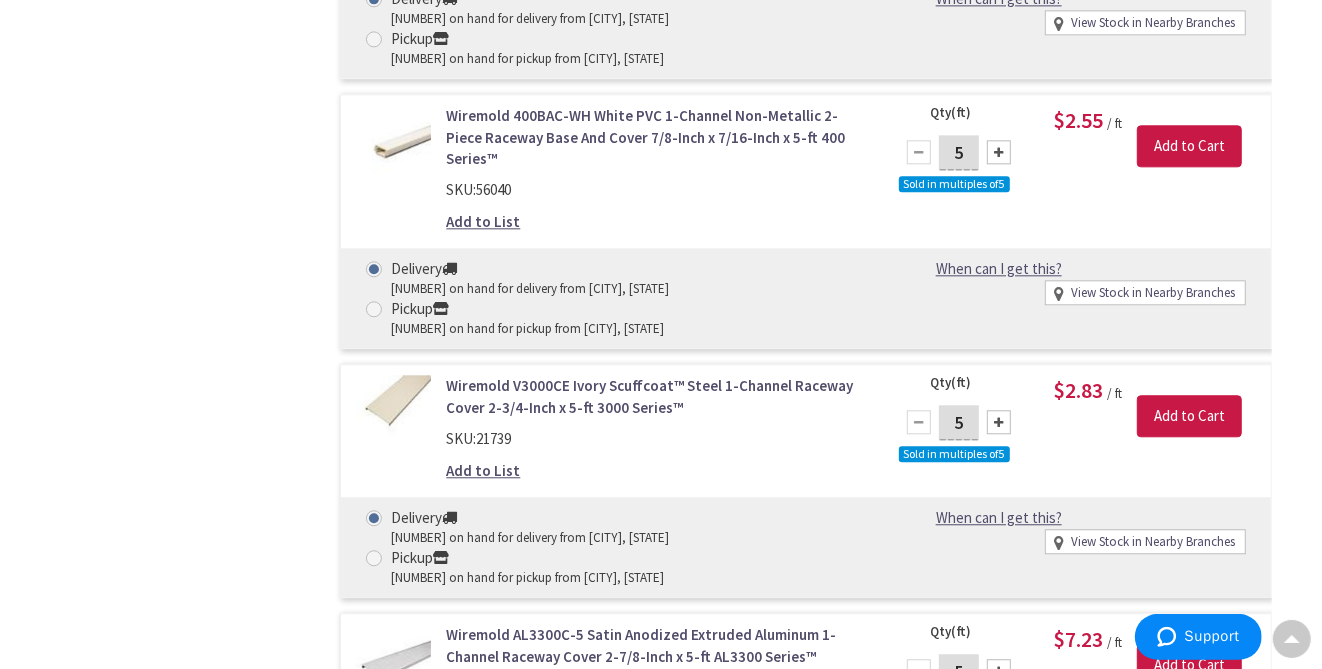 click on "Wiremold 400BAC-WH White PVC 1-Channel Non-Metallic 2-Piece Raceway Base And Cover 7/8-Inch x 7/16-Inch x 5-ft 400 Series™" at bounding box center (657, 137) 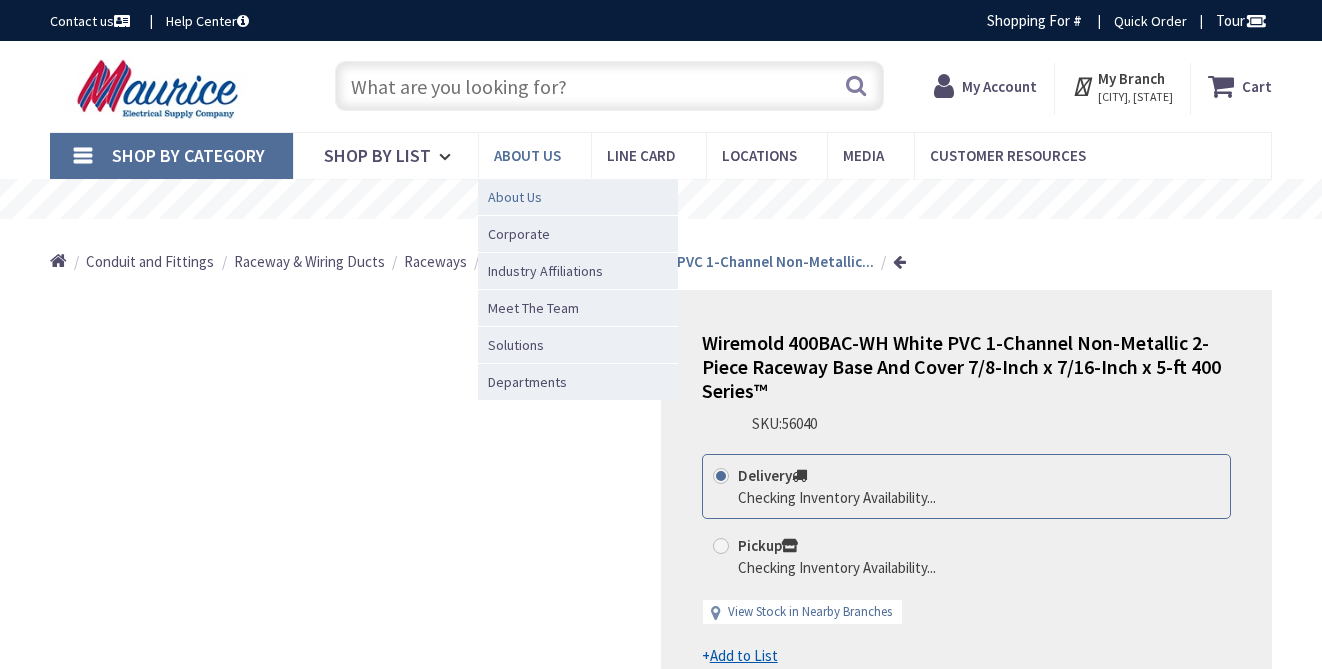 scroll, scrollTop: 0, scrollLeft: 0, axis: both 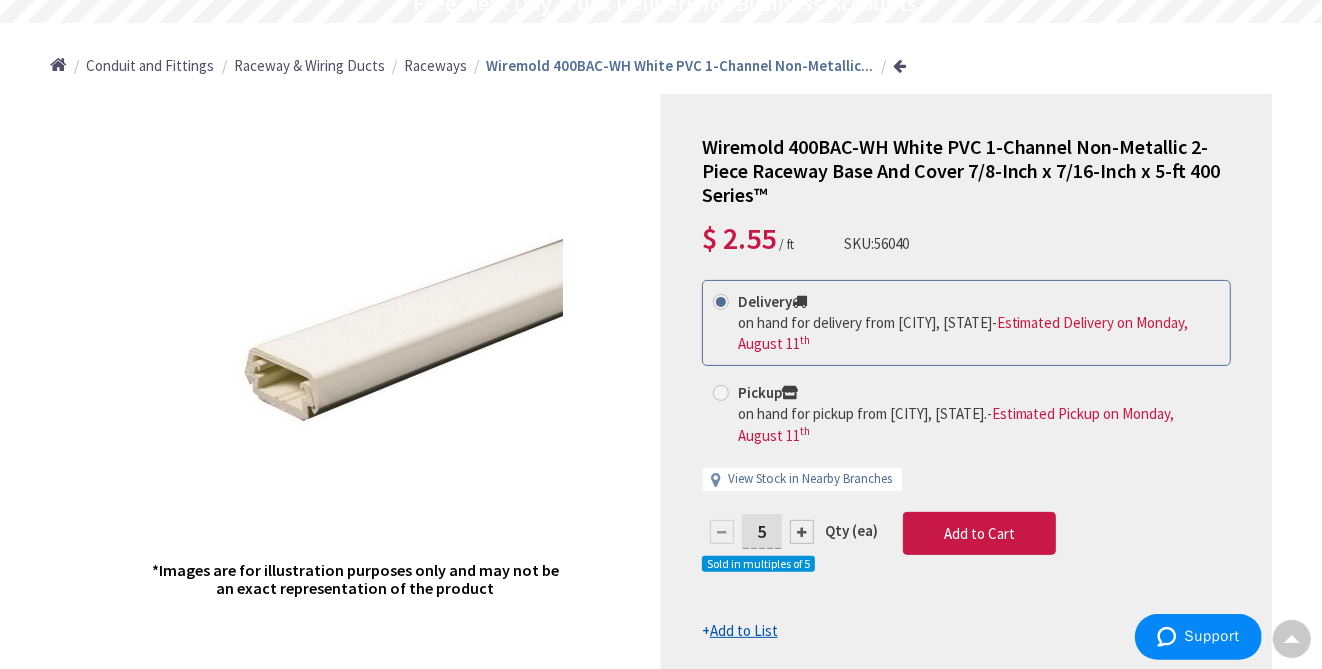 click on "Wiremold 400BAC-WH White PVC 1-Channel Non-Metallic 2-Piece Raceway Base And Cover 7/8-Inch x 7/16-Inch x 5-ft 400 Series™
$
2.55
/ ft
SKU:                 56040
This product is Discontinued
Delivery
th" at bounding box center (966, 388) 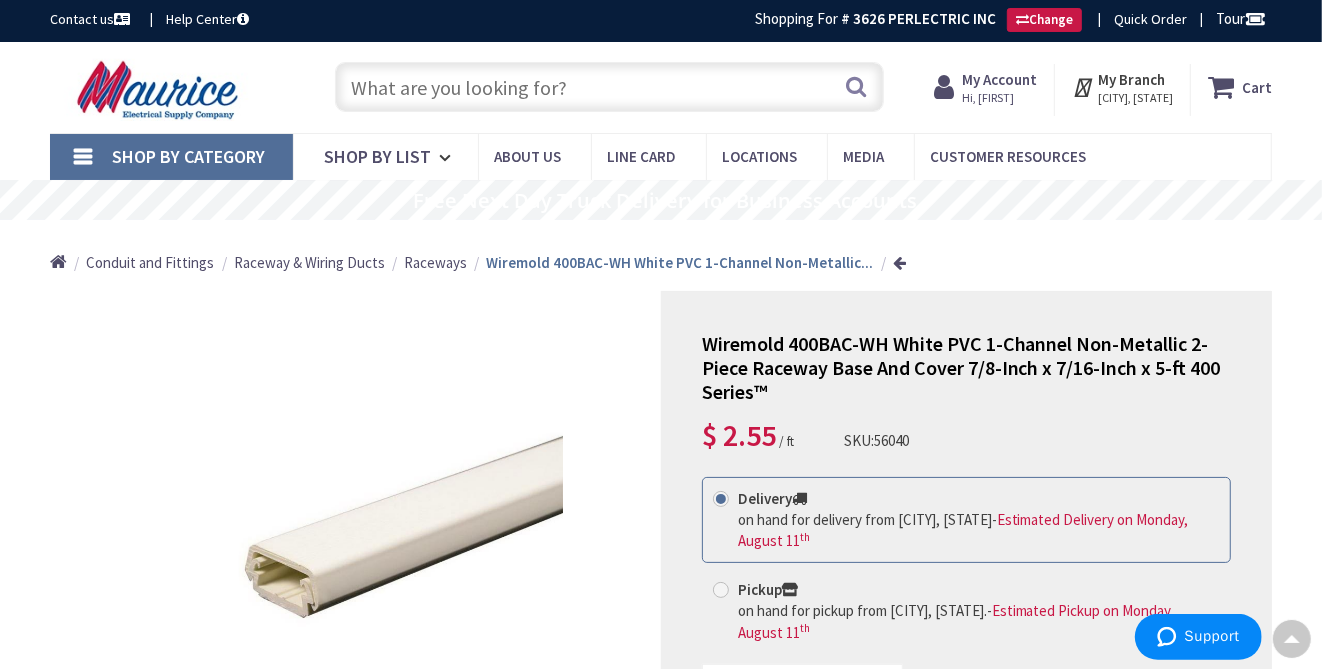 scroll, scrollTop: 0, scrollLeft: 0, axis: both 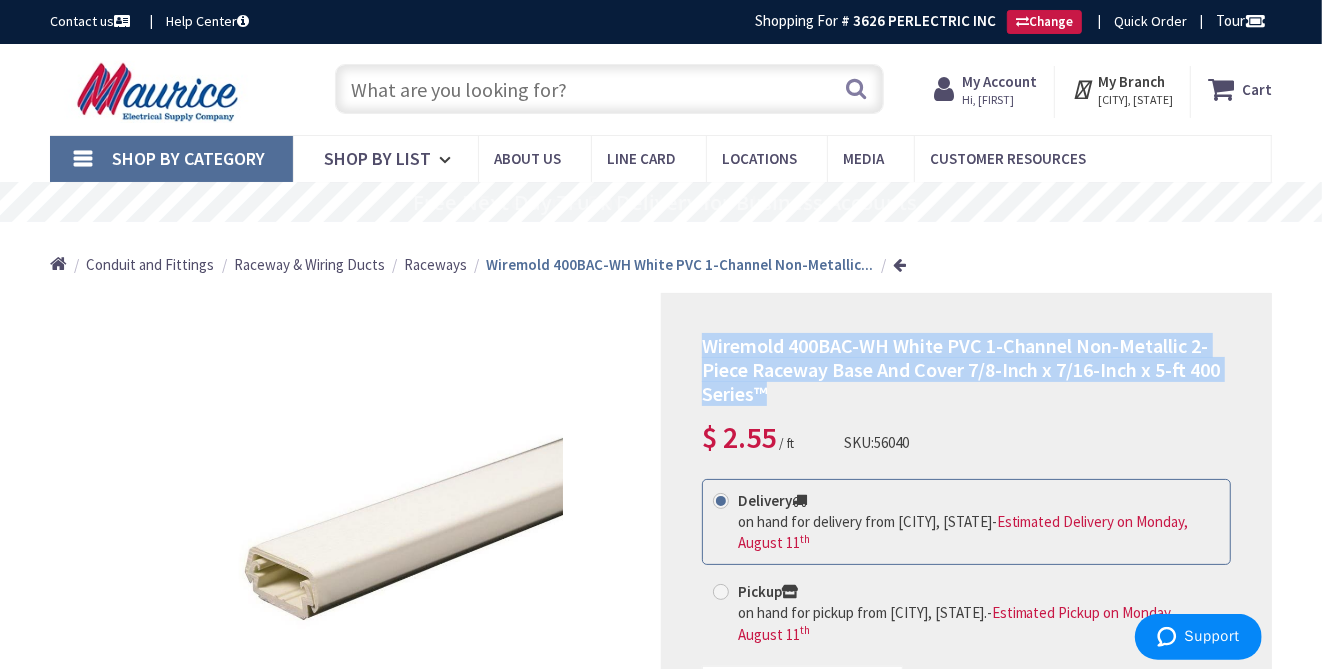 drag, startPoint x: 699, startPoint y: 335, endPoint x: 1194, endPoint y: 386, distance: 497.62033 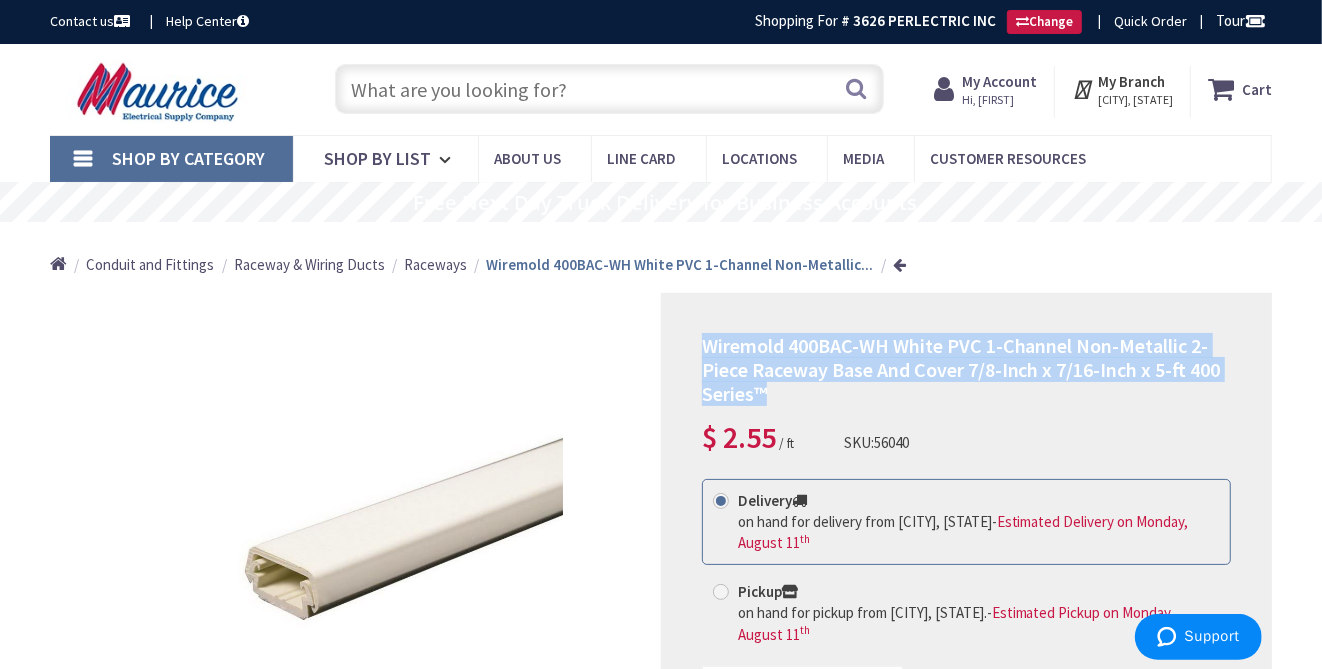 drag, startPoint x: 1194, startPoint y: 386, endPoint x: 1096, endPoint y: 376, distance: 98.50888 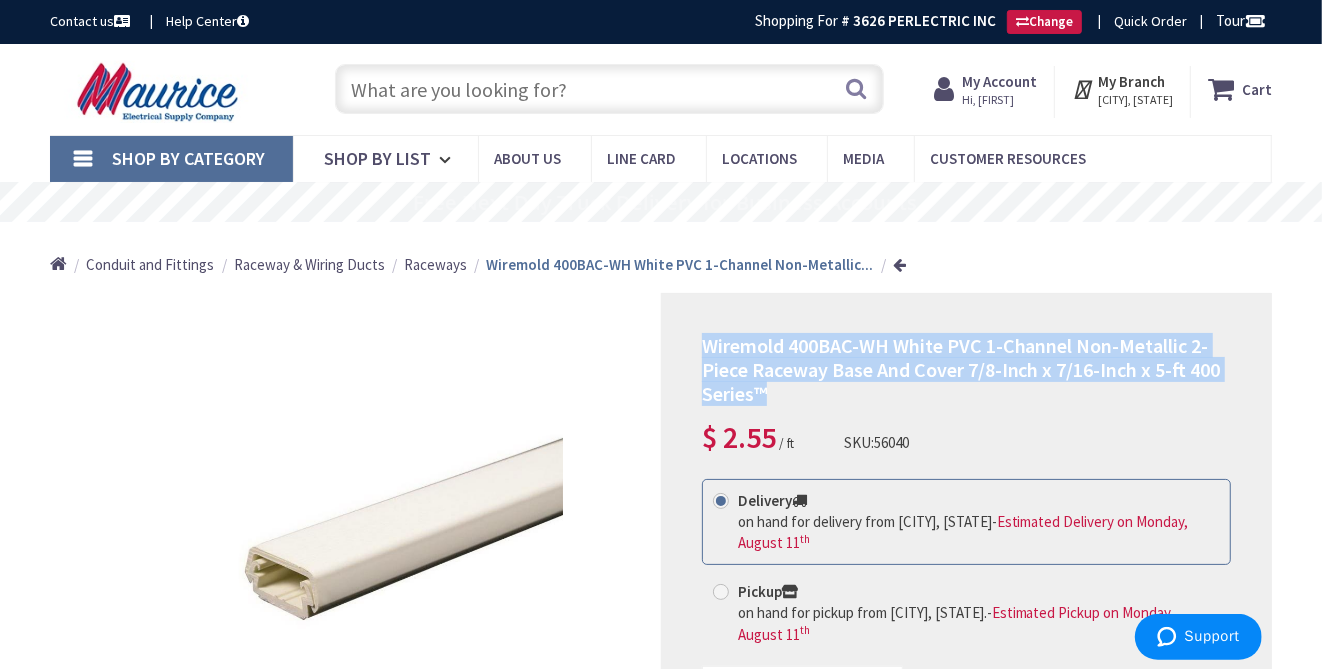 copy on "Wiremold 400BAC-WH White PVC 1-Channel Non-Metallic 2-Piece Raceway Base And Cover 7/8-Inch x 7/16-Inch x 5-ft 400 Series™" 